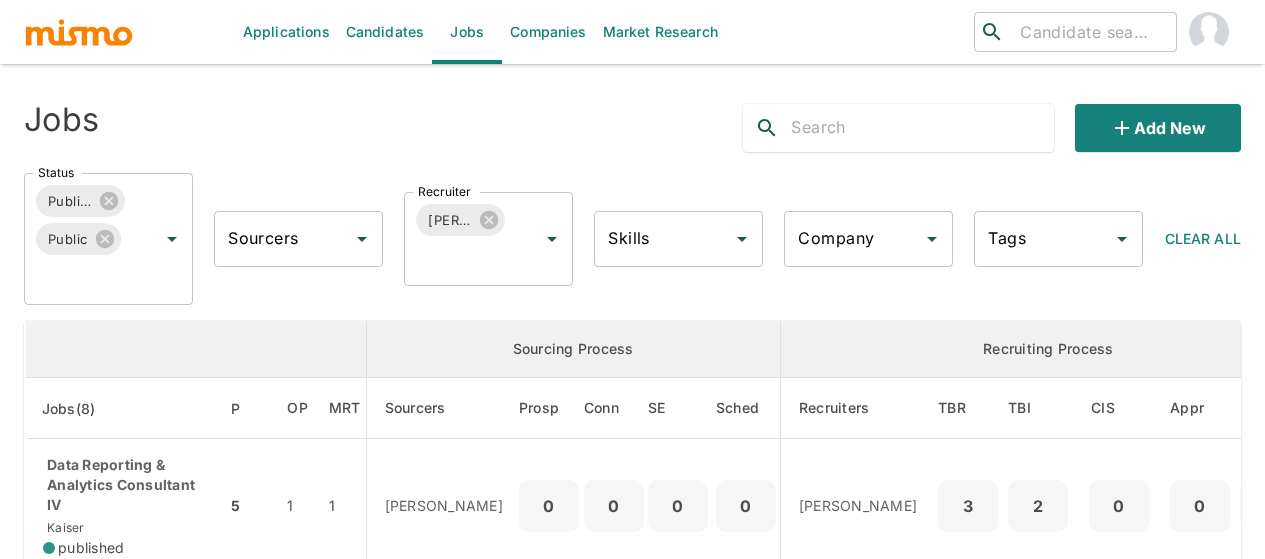 scroll, scrollTop: 0, scrollLeft: 0, axis: both 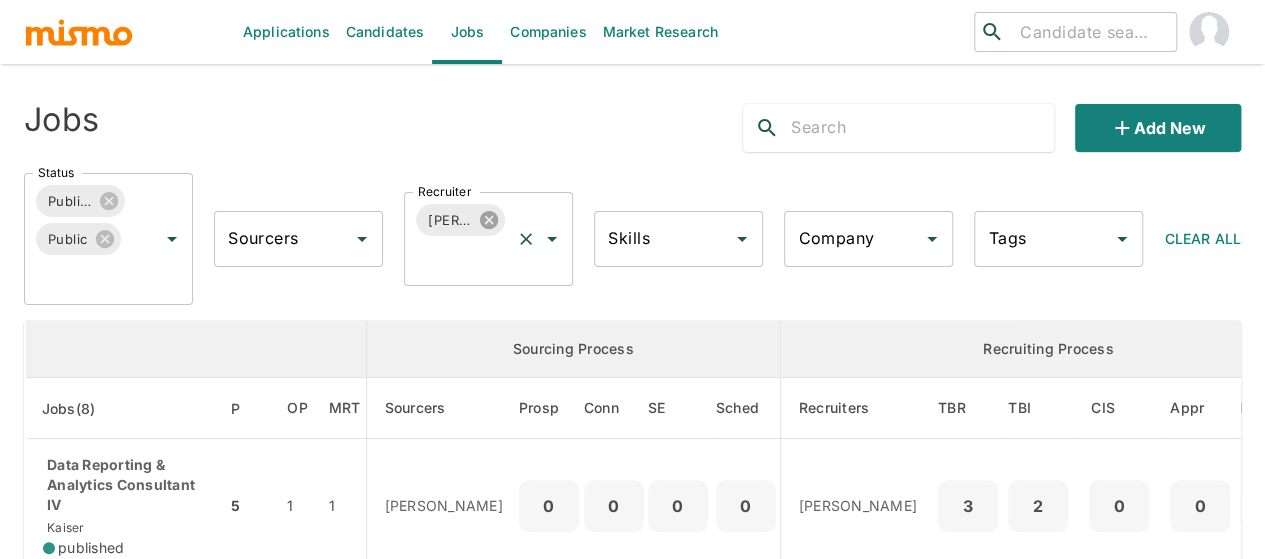 click 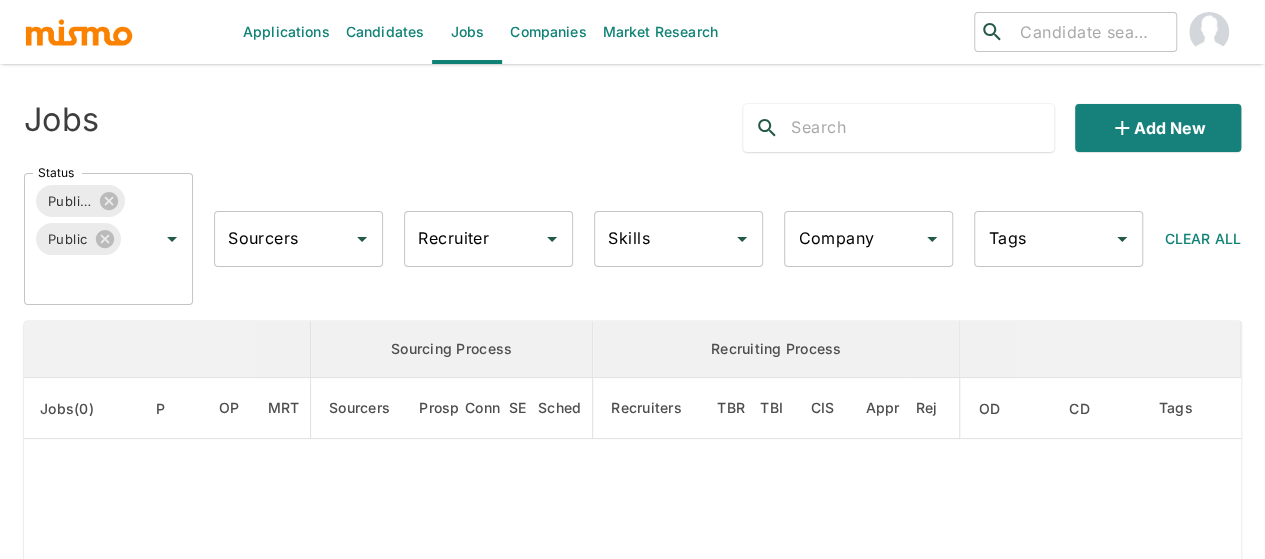 click on "Recruiter Recruiter" at bounding box center [488, 239] 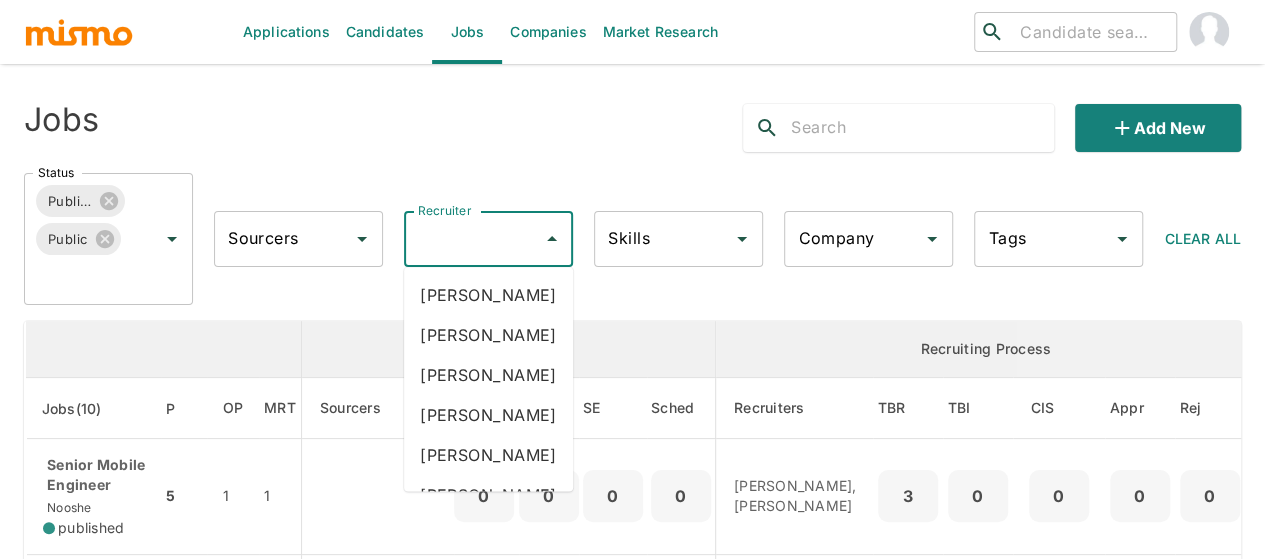 click on "Recruiter" at bounding box center (473, 239) 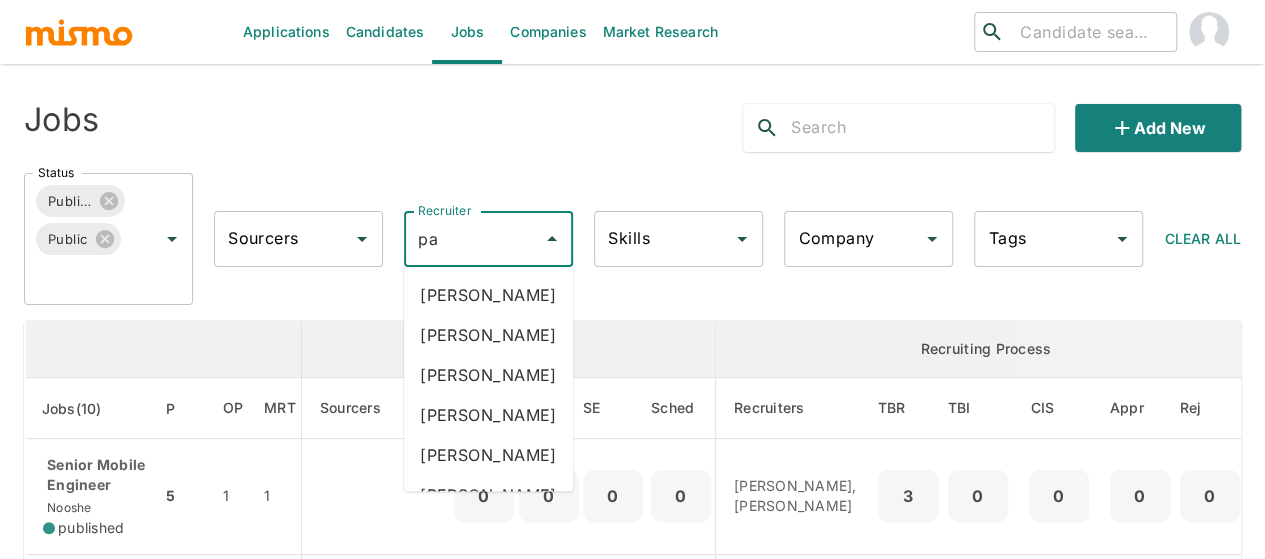 type on "pao" 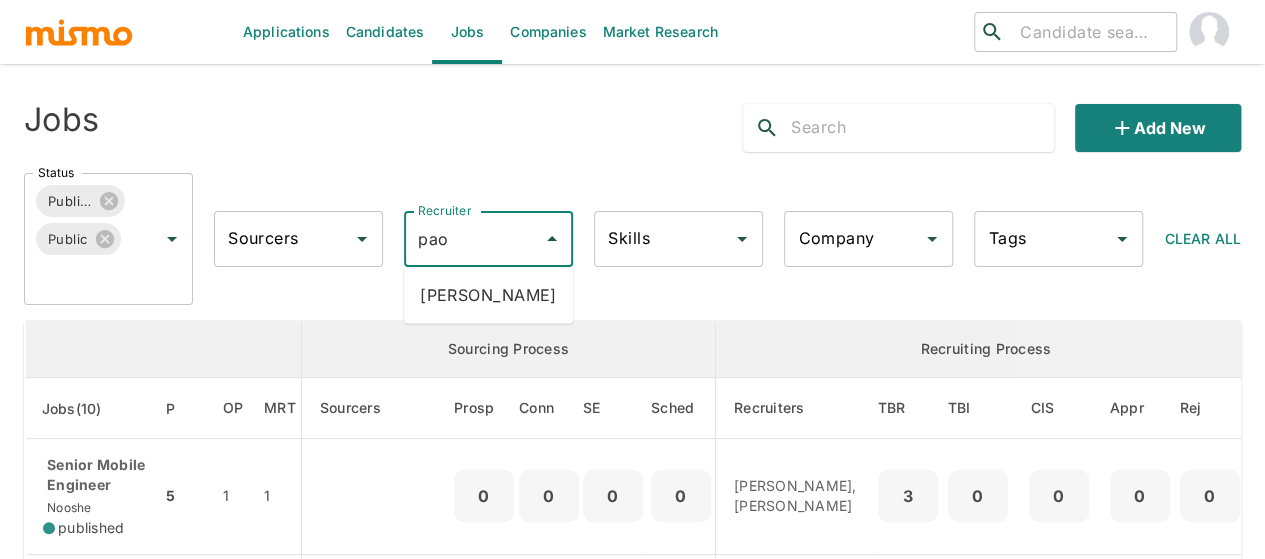 click on "Paola Pacheco" at bounding box center (488, 295) 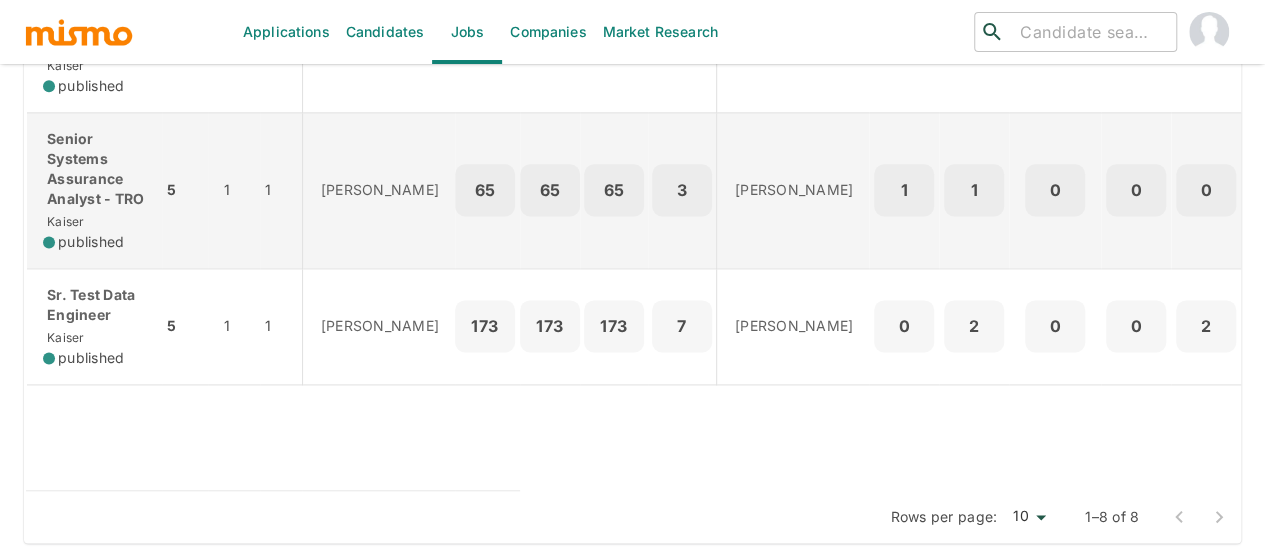 scroll, scrollTop: 1190, scrollLeft: 0, axis: vertical 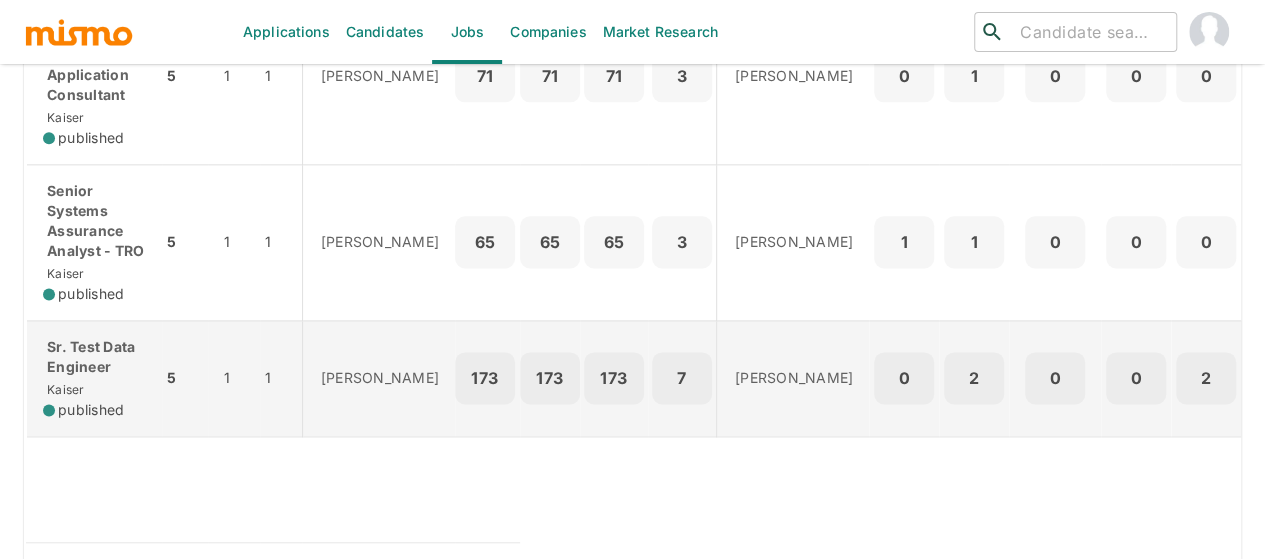 click on "Sr. Test Data Engineer Kaiser published" at bounding box center (94, 378) 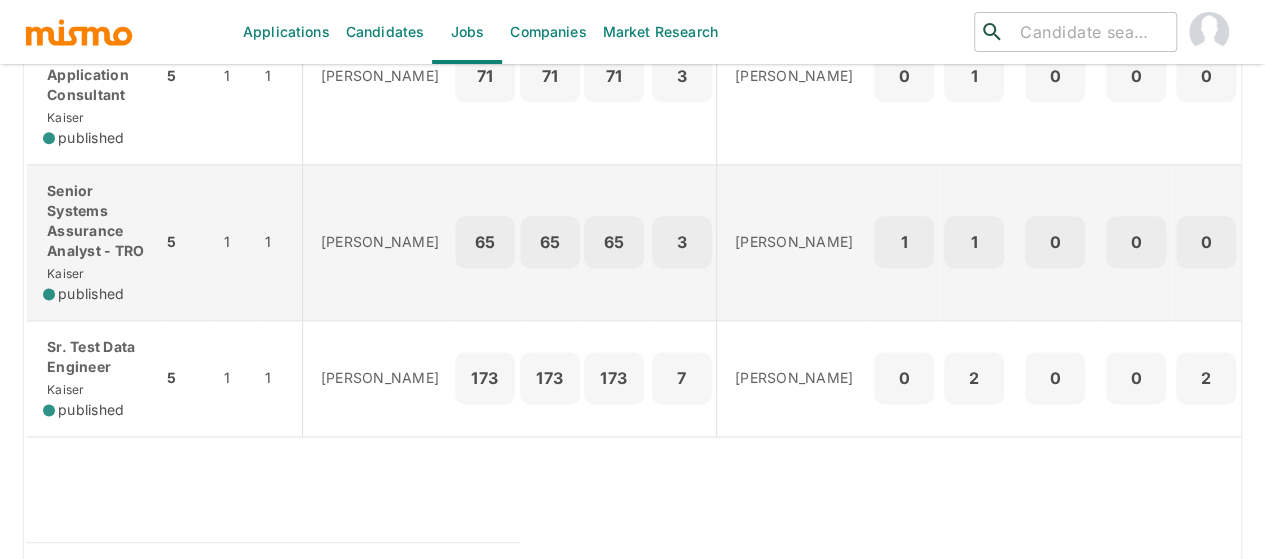 click on "Senior Systems Assurance Analyst - TRO" at bounding box center (94, 221) 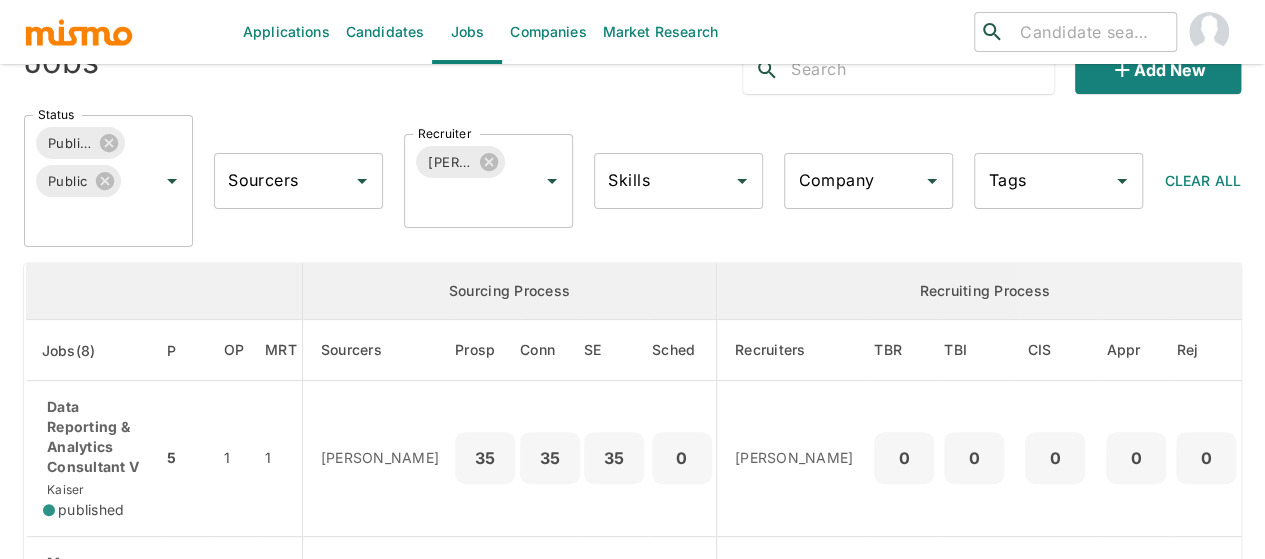 scroll, scrollTop: 0, scrollLeft: 0, axis: both 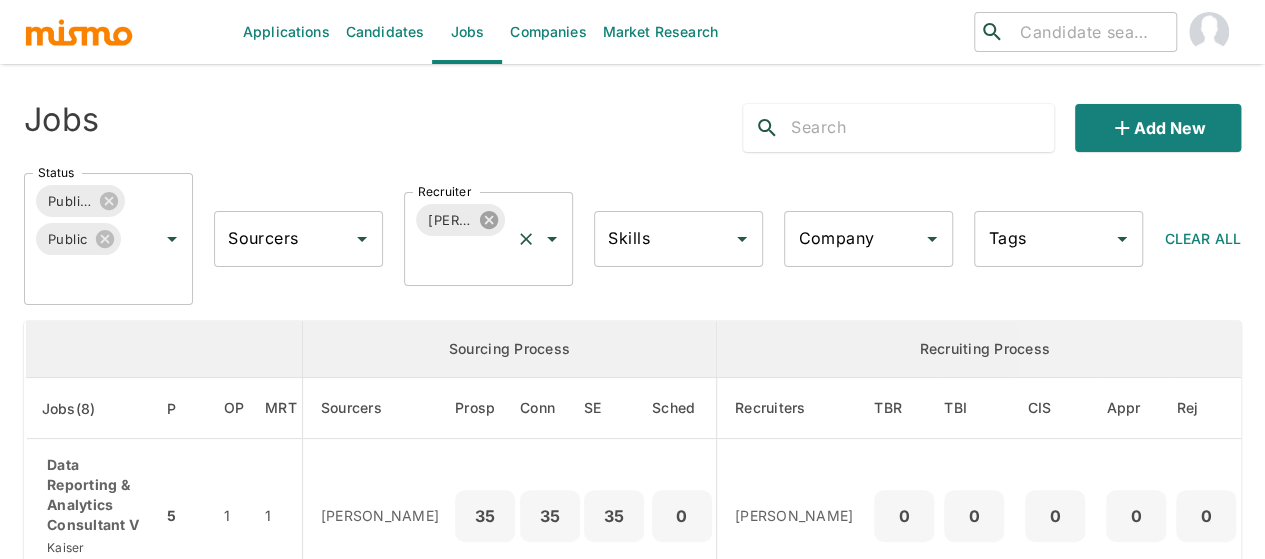 click 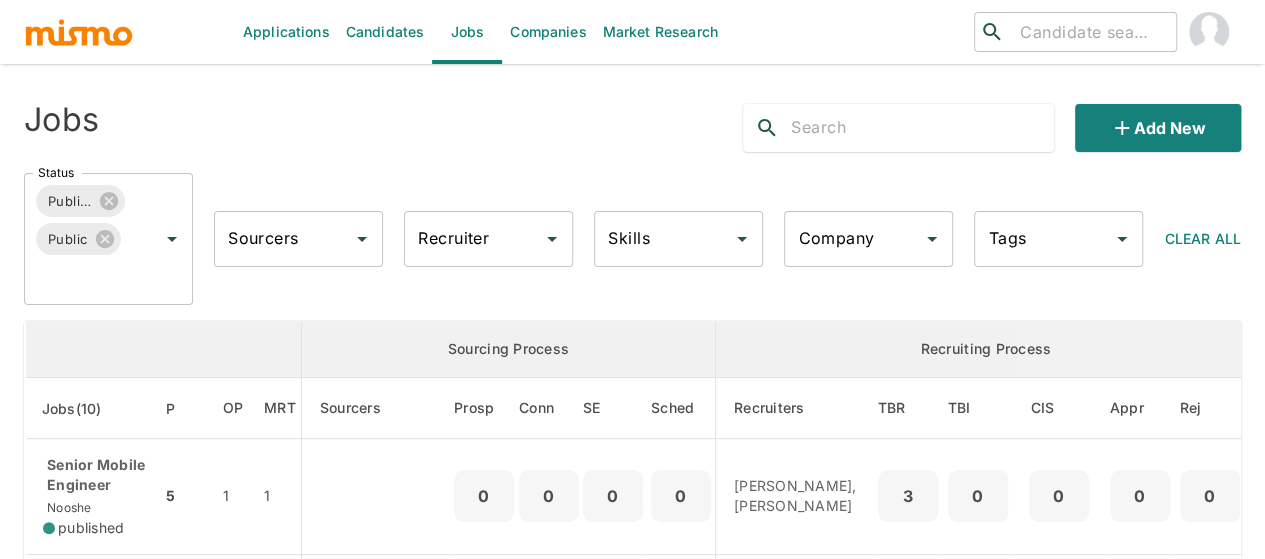 click on "Recruiter" at bounding box center [473, 239] 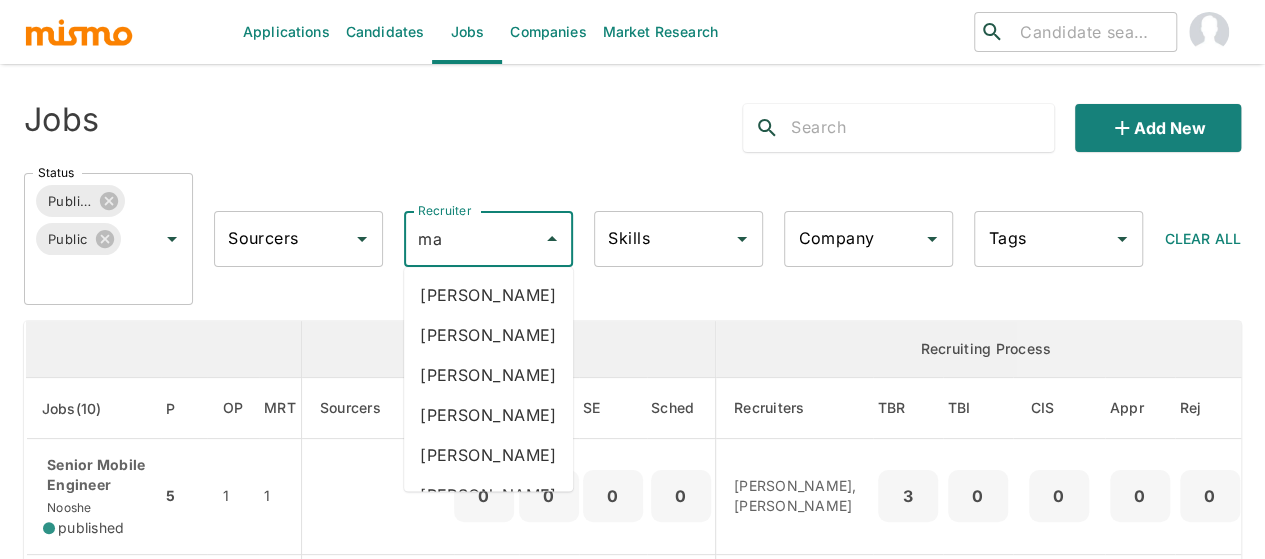 type on "mai" 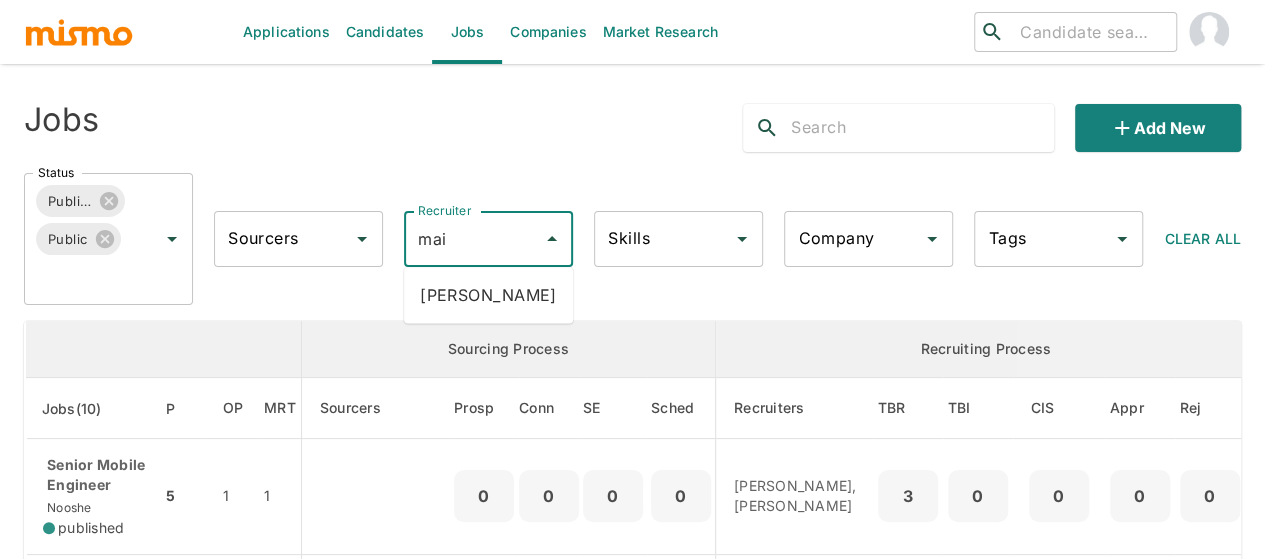 click on "Maia Reyes" at bounding box center (488, 295) 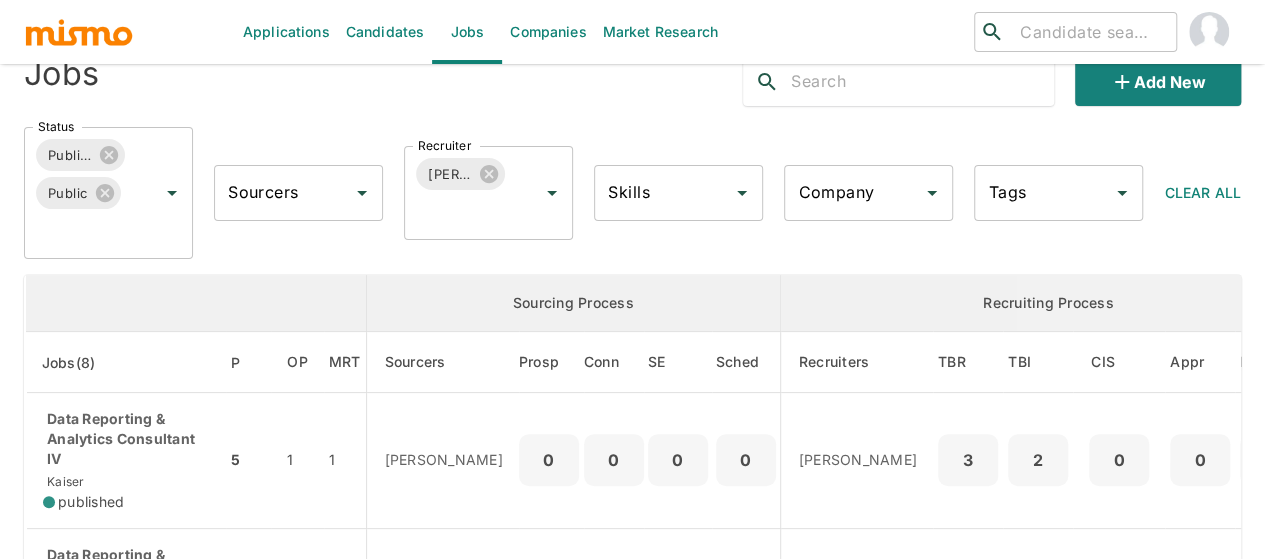 scroll, scrollTop: 0, scrollLeft: 0, axis: both 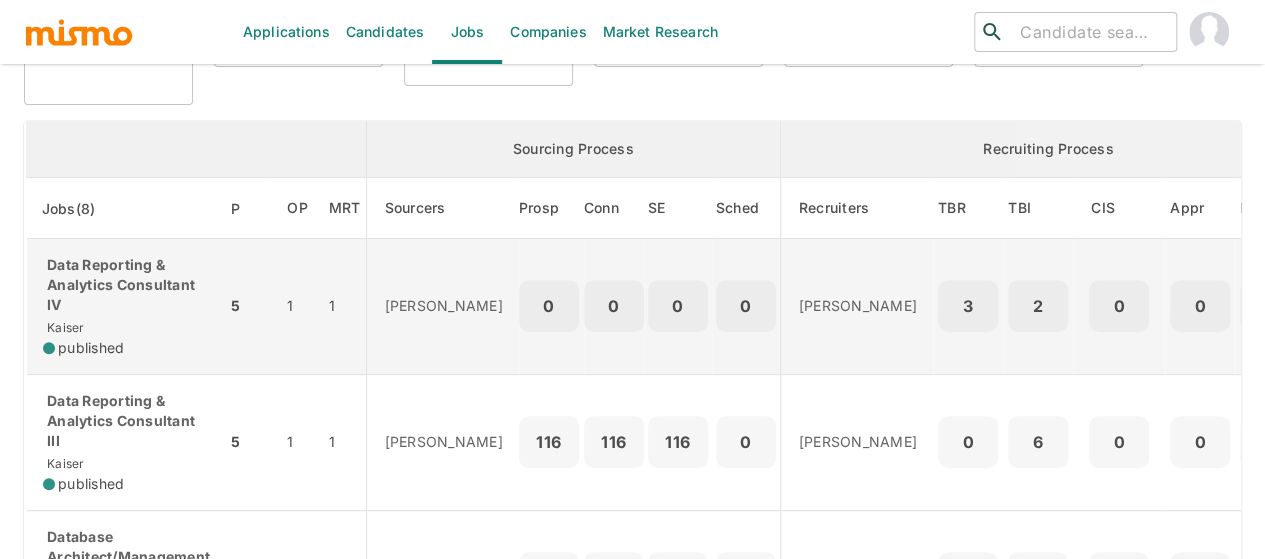 click on "Data Reporting & Analytics Consultant IV" at bounding box center (126, 285) 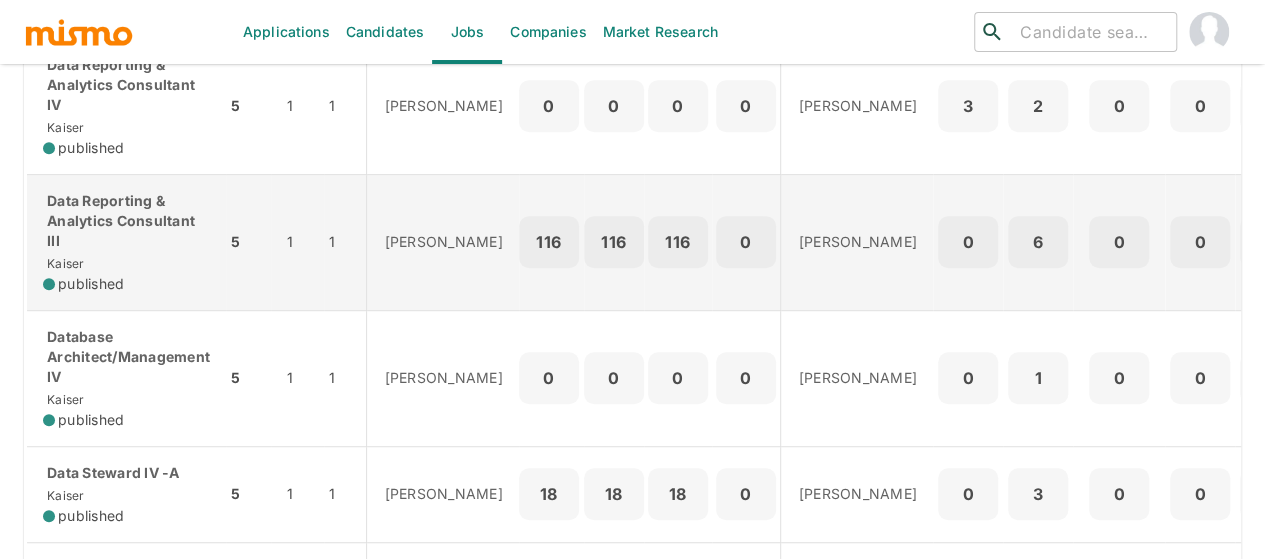 scroll, scrollTop: 300, scrollLeft: 0, axis: vertical 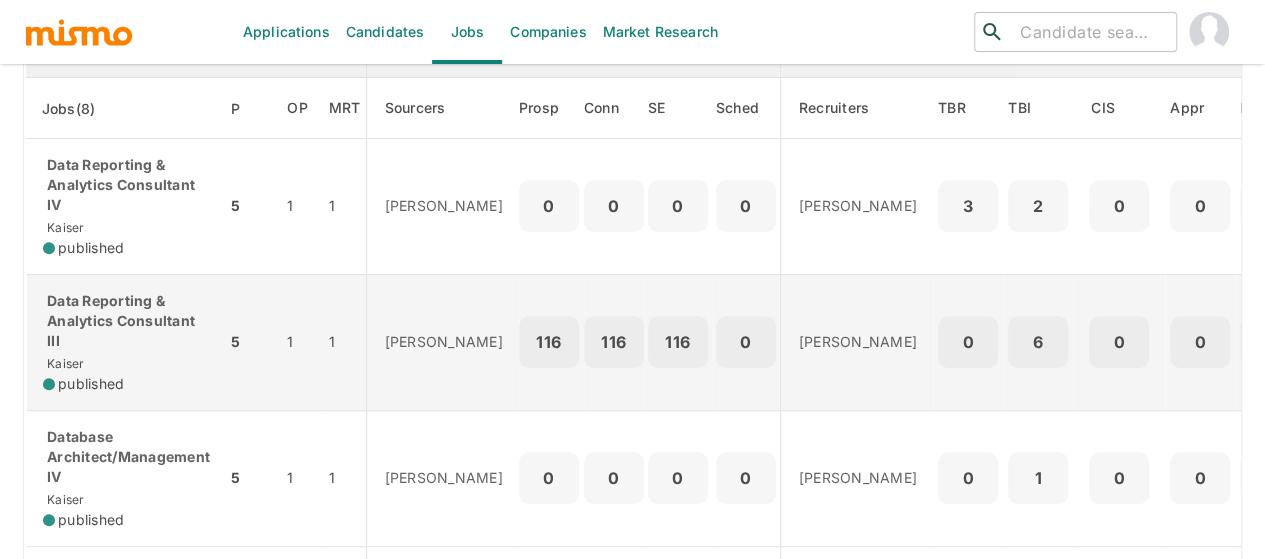 click on "Data Reporting &  Analytics Consultant III" at bounding box center [126, 321] 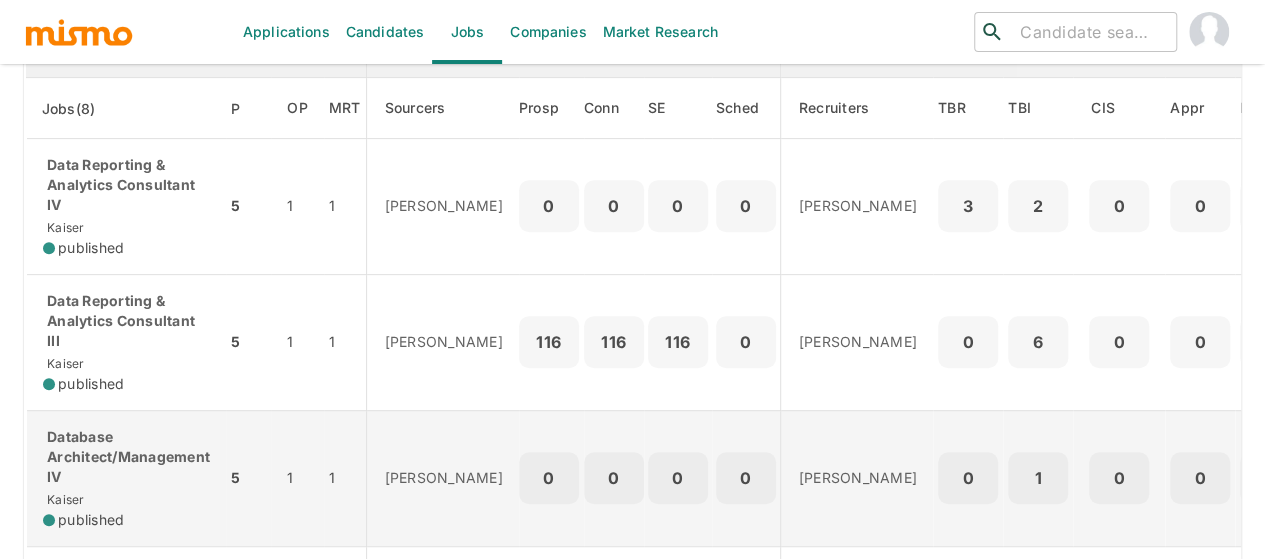 click on "Database Architect/Management IV" at bounding box center [126, 457] 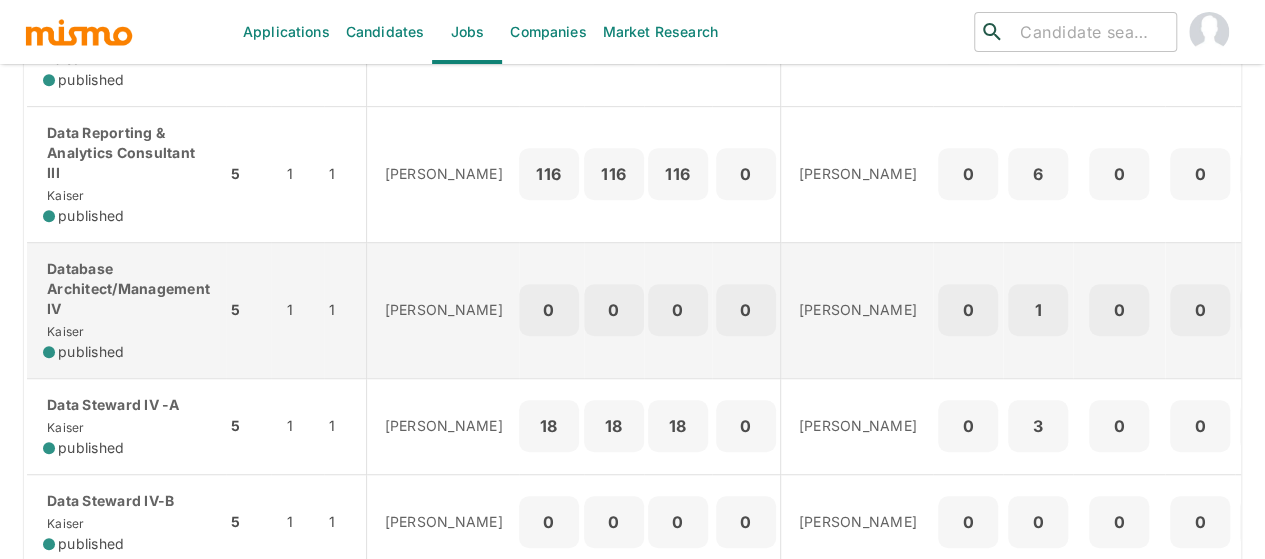 scroll, scrollTop: 500, scrollLeft: 0, axis: vertical 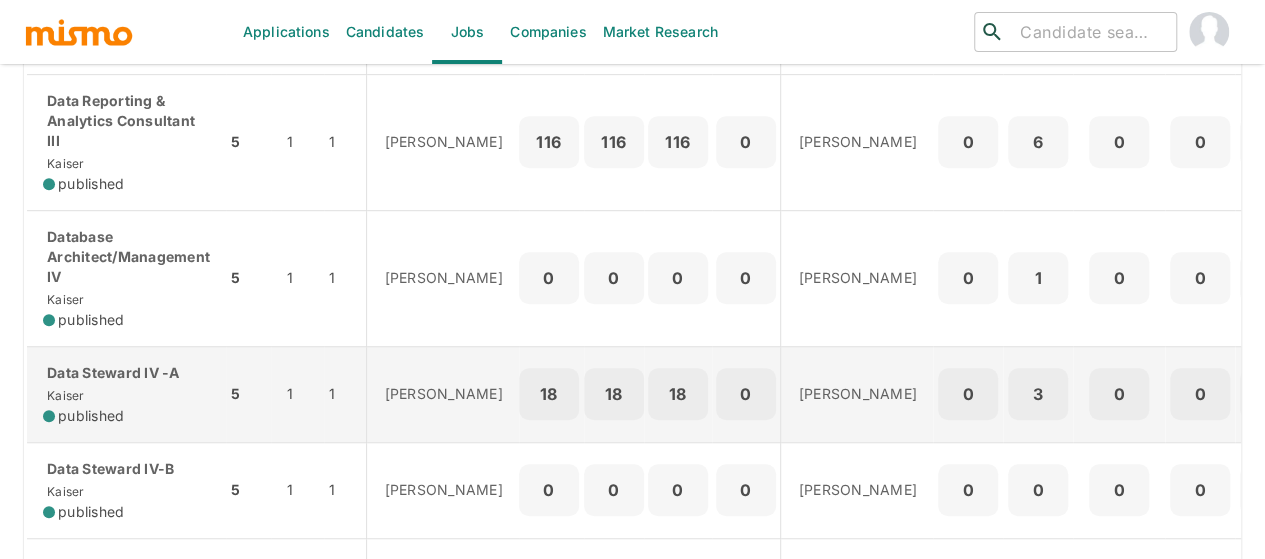 click on "Data Steward IV -A Kaiser published" at bounding box center [126, 394] 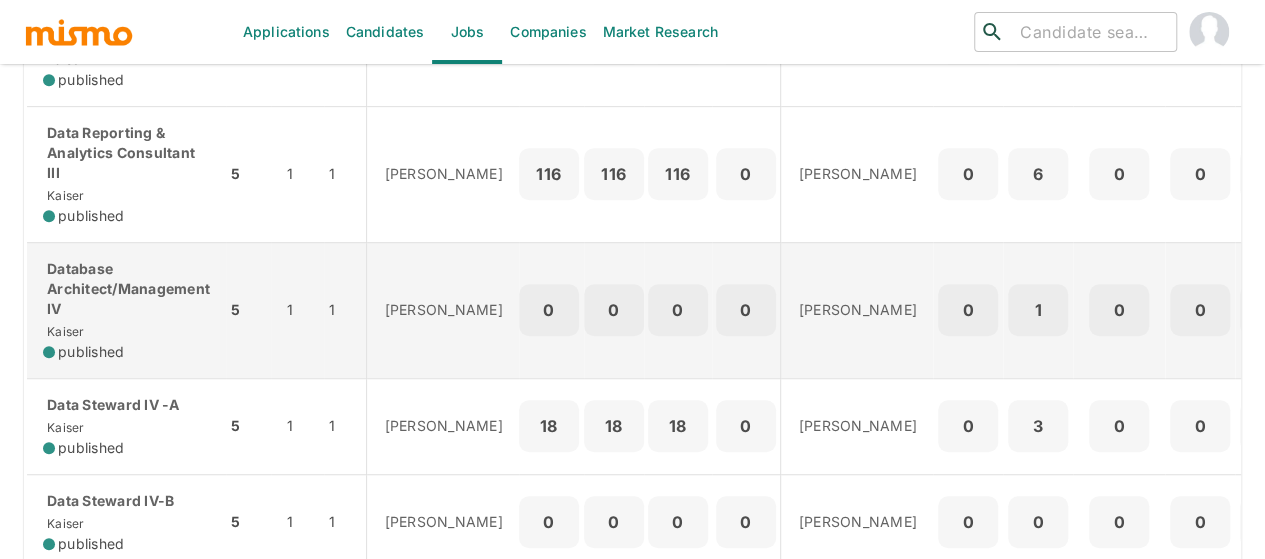 scroll, scrollTop: 500, scrollLeft: 0, axis: vertical 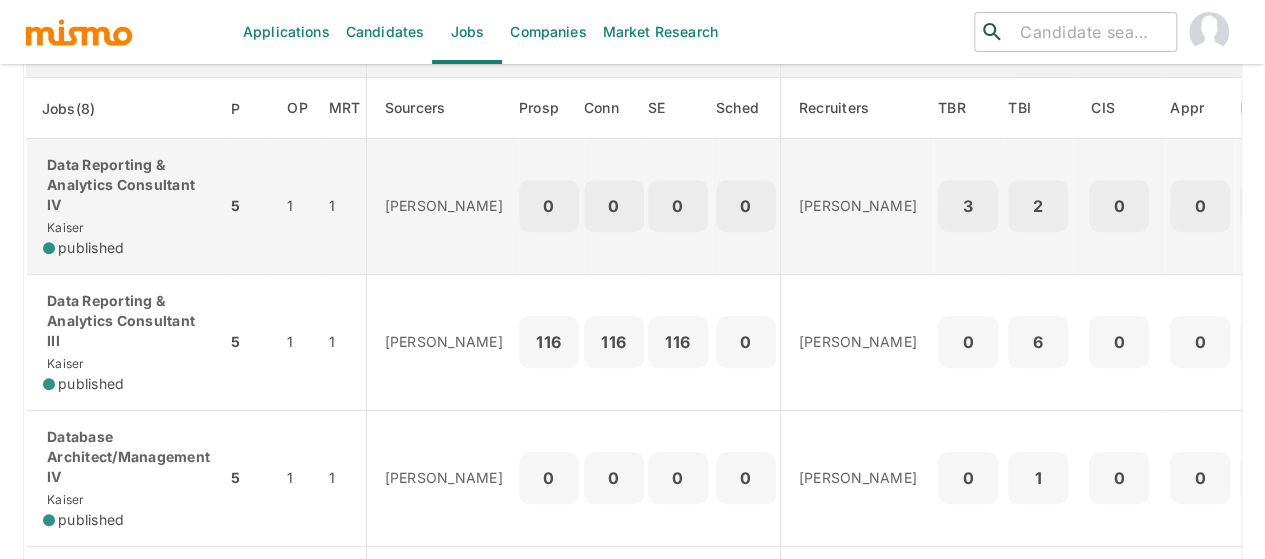 click on "Data Reporting & Analytics Consultant IV" at bounding box center [126, 185] 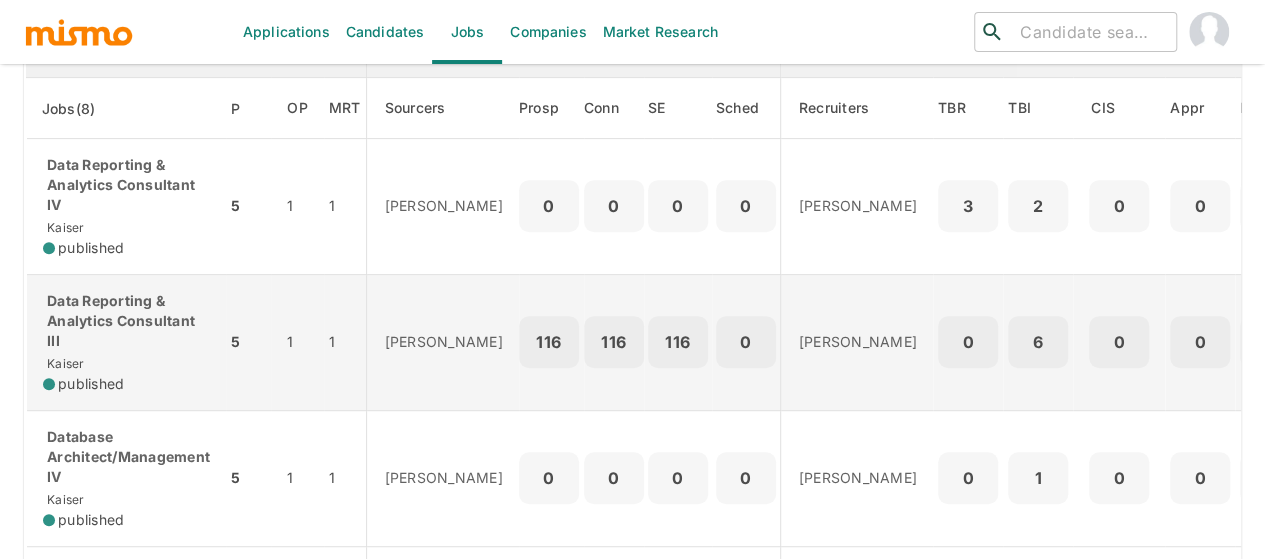 click on "Data Reporting &  Analytics Consultant III" at bounding box center (126, 321) 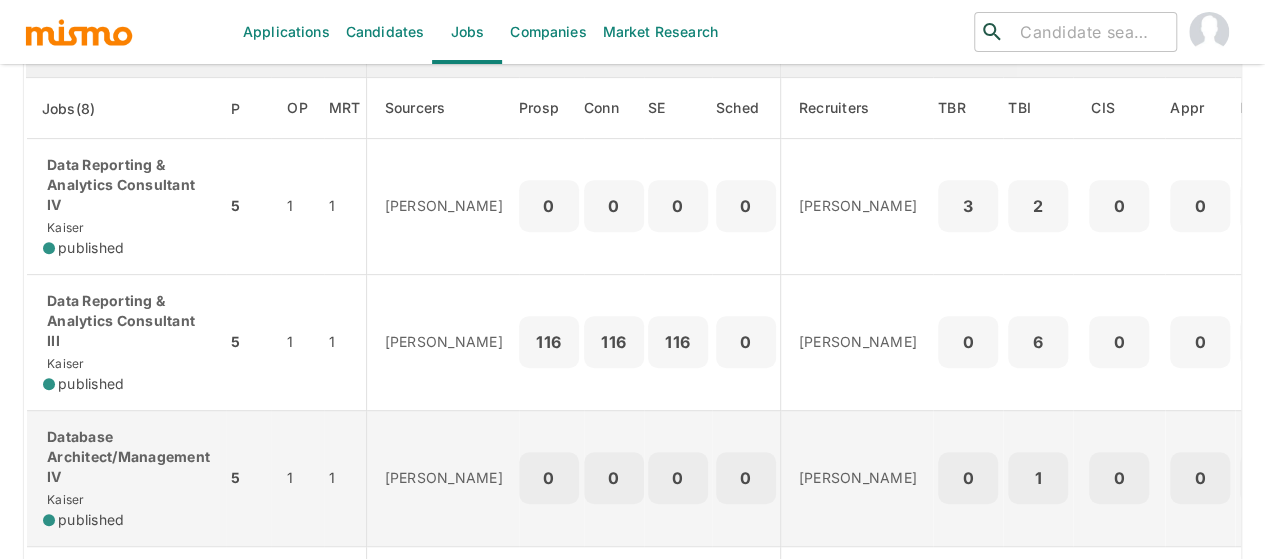 click on "Database Architect/Management IV" at bounding box center [126, 457] 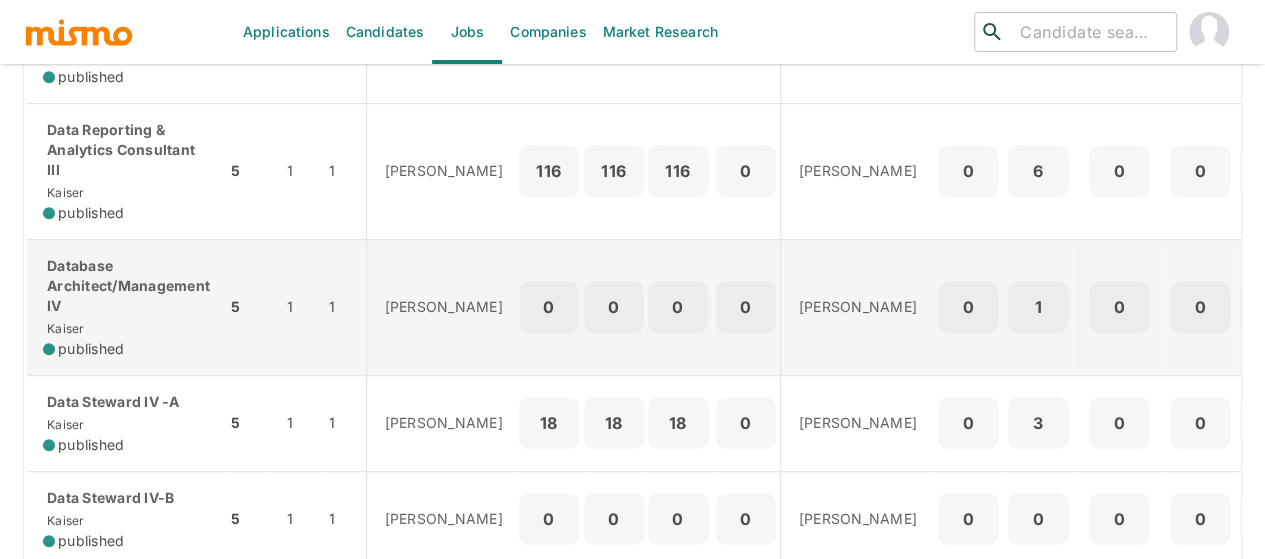 scroll, scrollTop: 500, scrollLeft: 0, axis: vertical 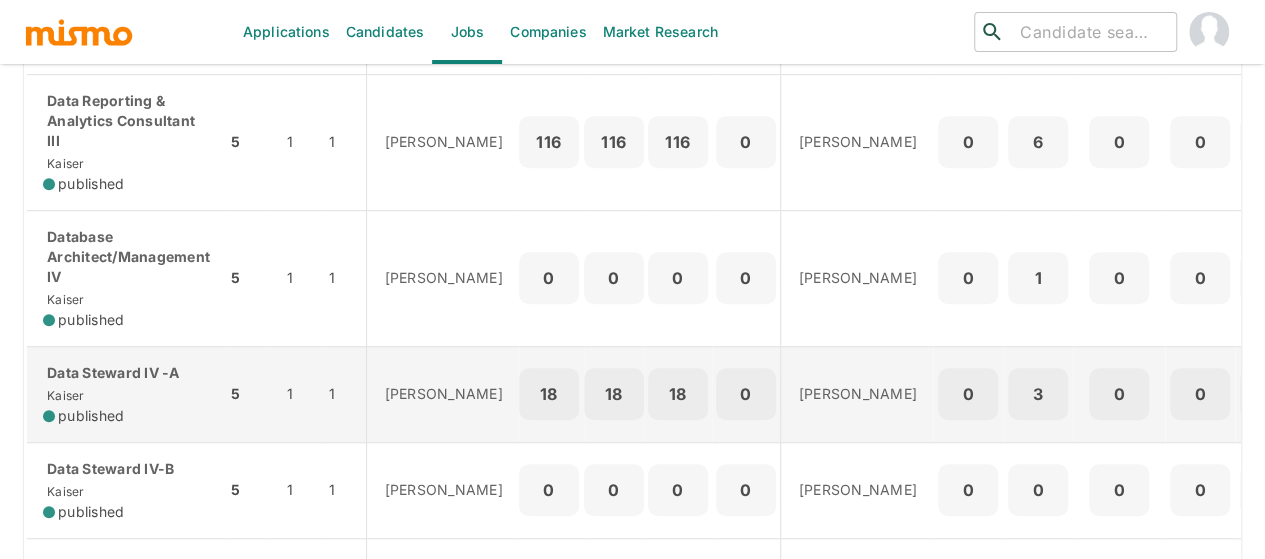 click on "Data Steward IV -A Kaiser published" at bounding box center (126, 394) 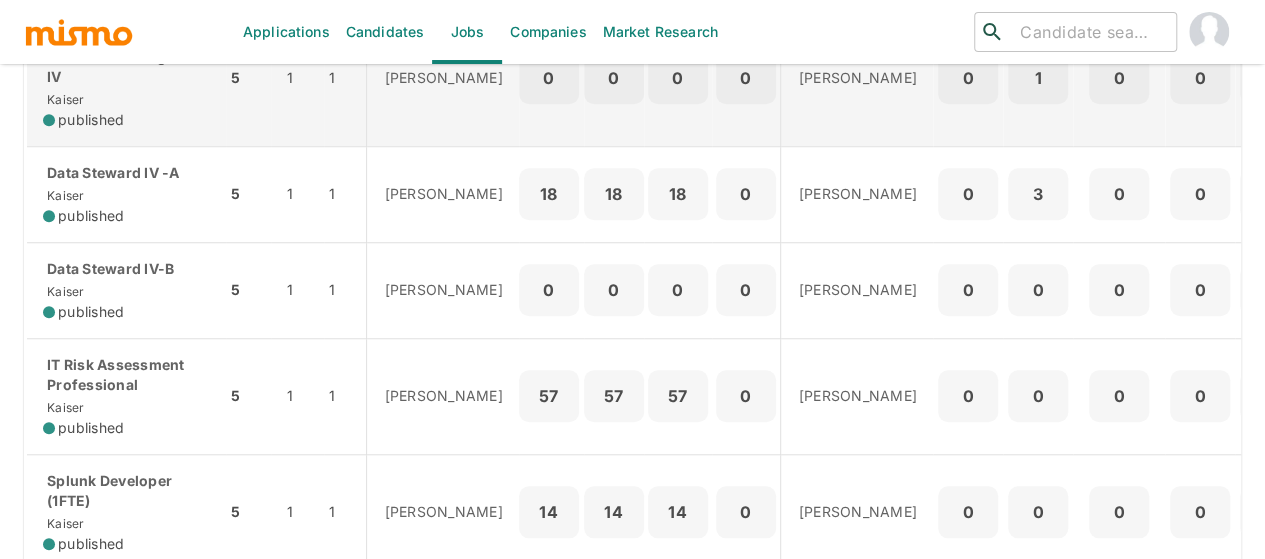 scroll, scrollTop: 800, scrollLeft: 0, axis: vertical 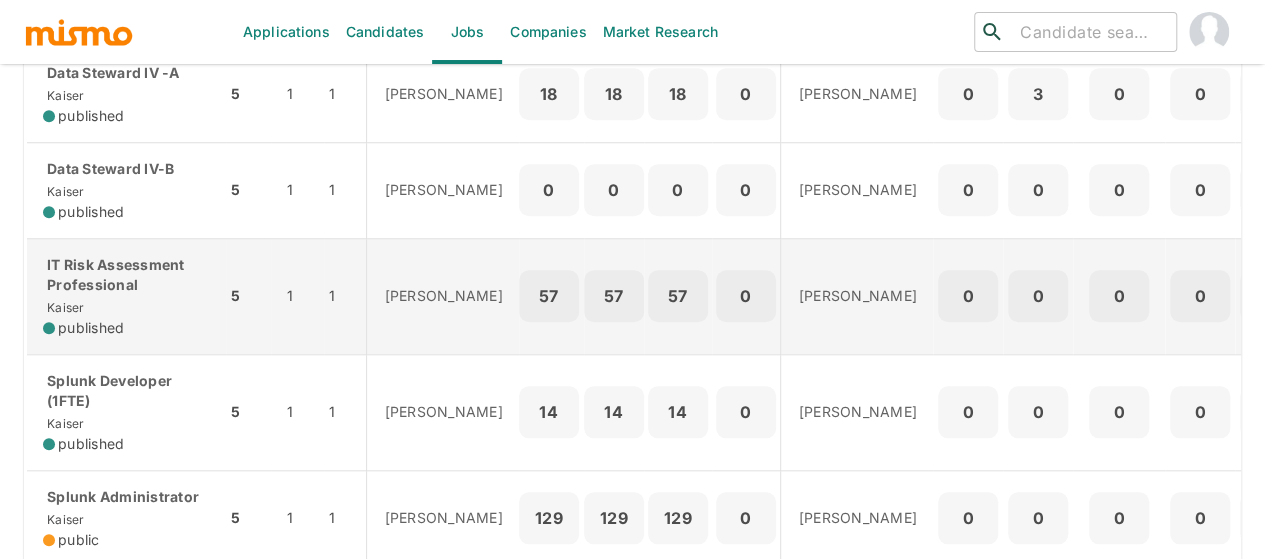 click on "IT Risk Assessment Professional" at bounding box center [126, 275] 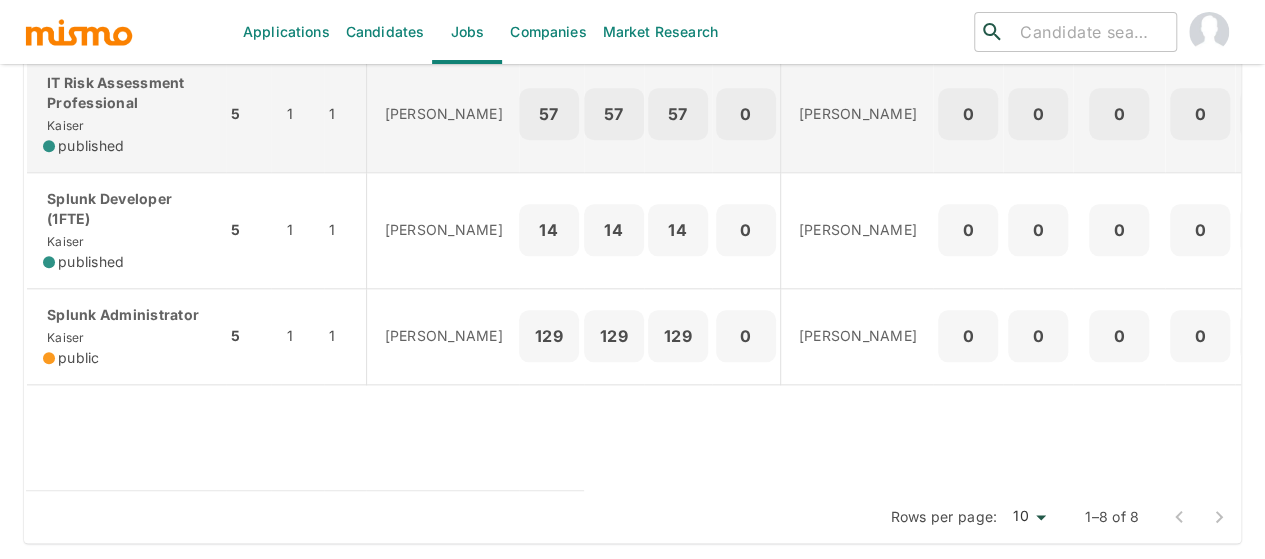 scroll, scrollTop: 990, scrollLeft: 0, axis: vertical 